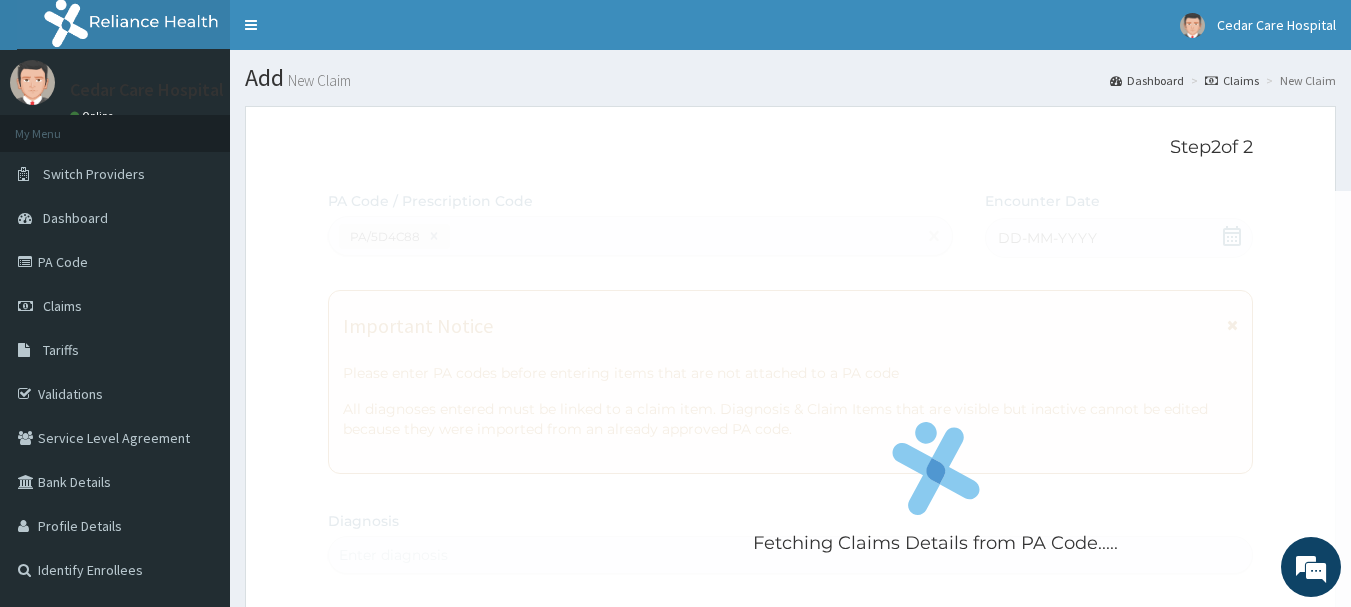 scroll, scrollTop: 0, scrollLeft: 0, axis: both 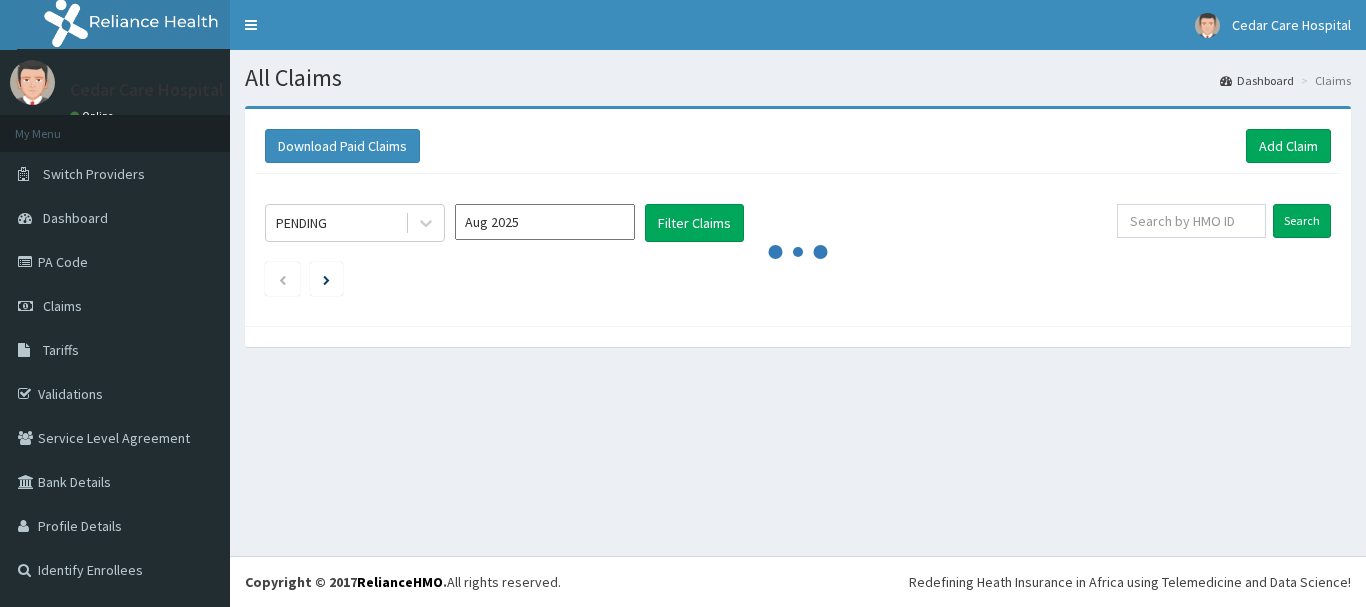 click on "Aug 2025" at bounding box center (545, 222) 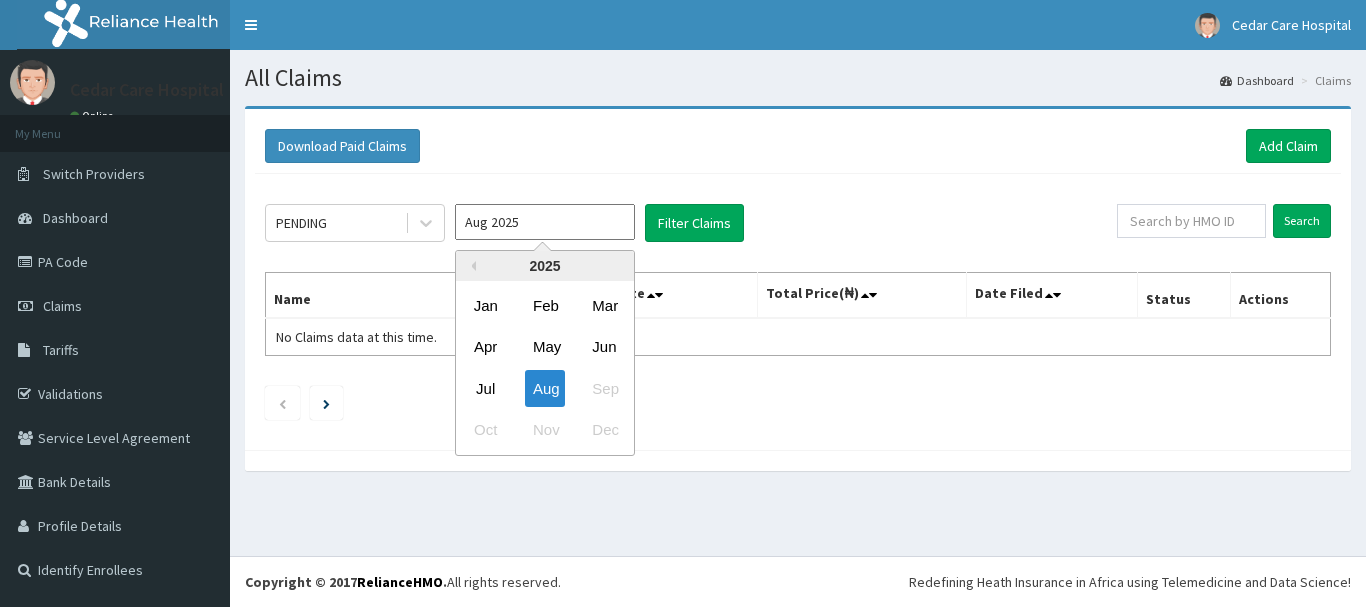 click on "Jul" at bounding box center (486, 388) 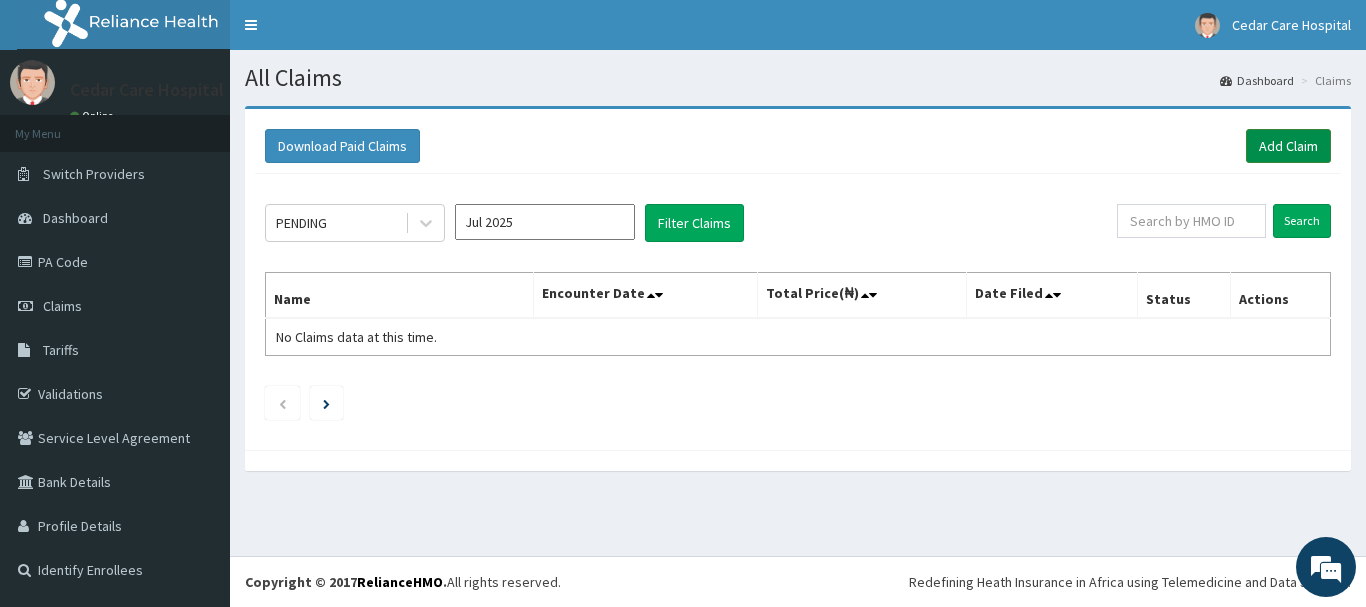 click on "Add Claim" at bounding box center [1288, 146] 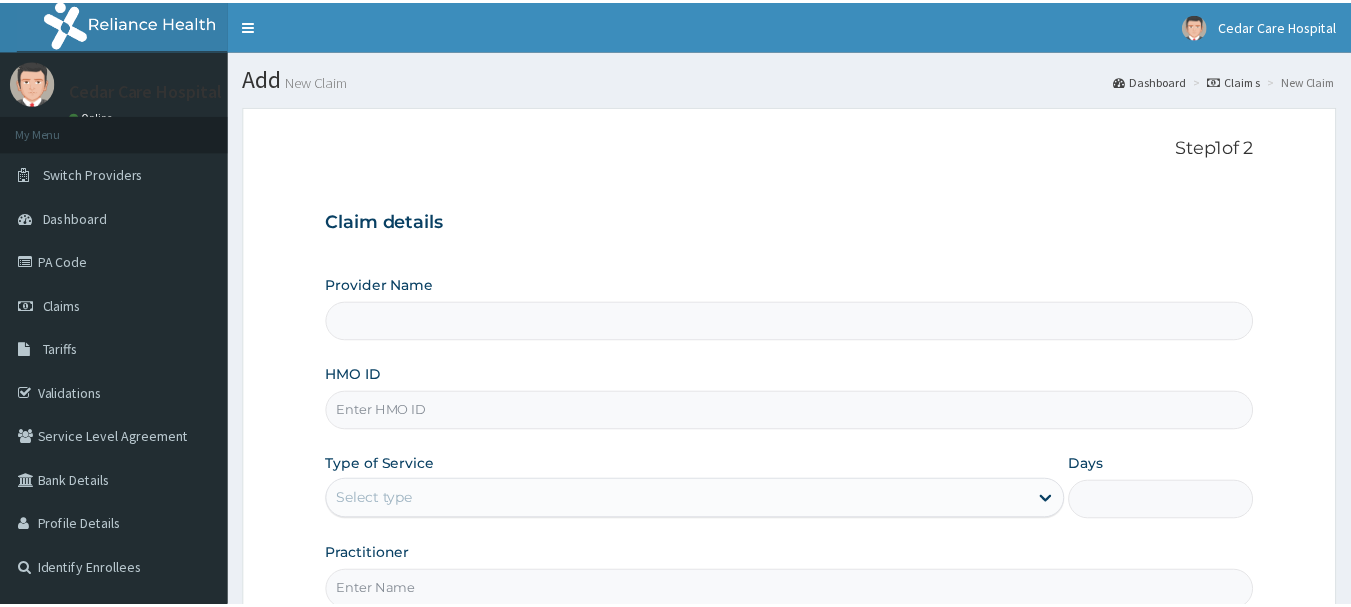 scroll, scrollTop: 0, scrollLeft: 0, axis: both 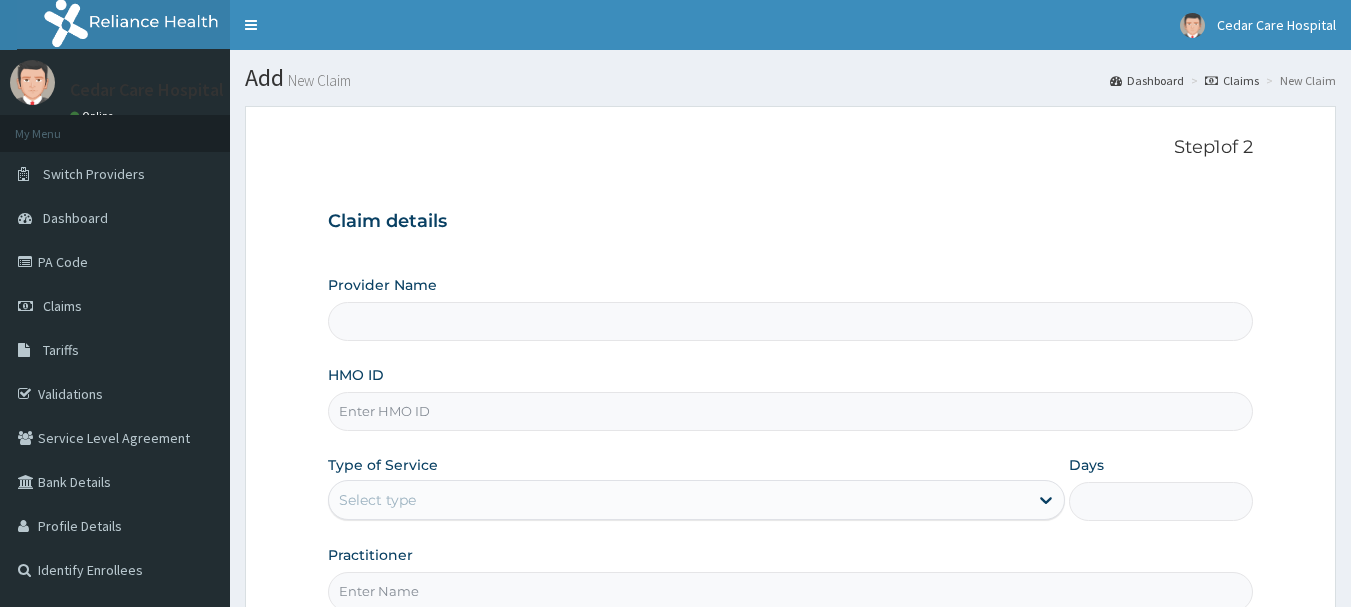 type on "Cedar Care Hospital" 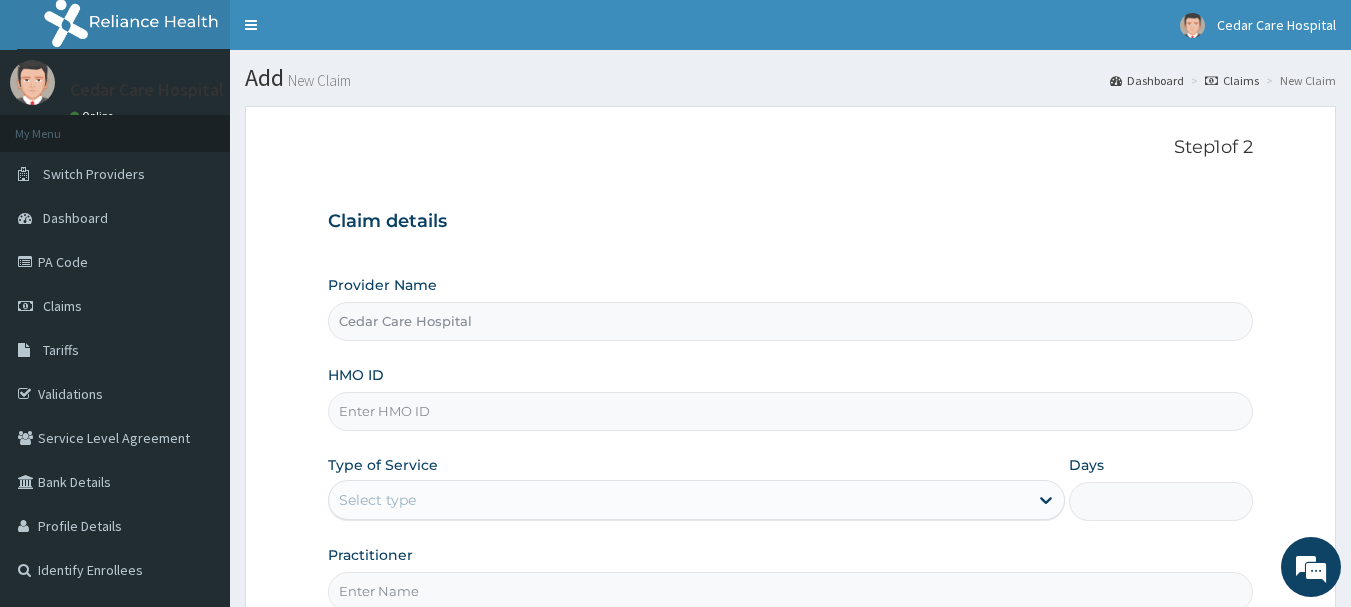 click on "HMO ID" at bounding box center (791, 411) 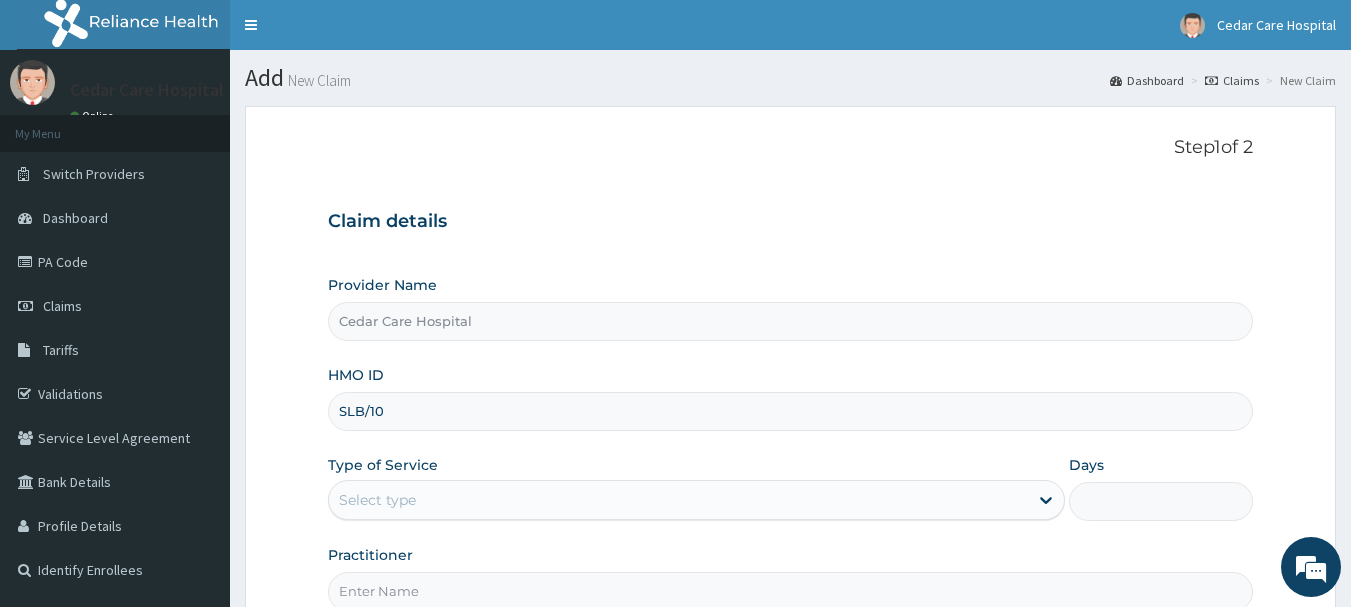 scroll, scrollTop: 0, scrollLeft: 0, axis: both 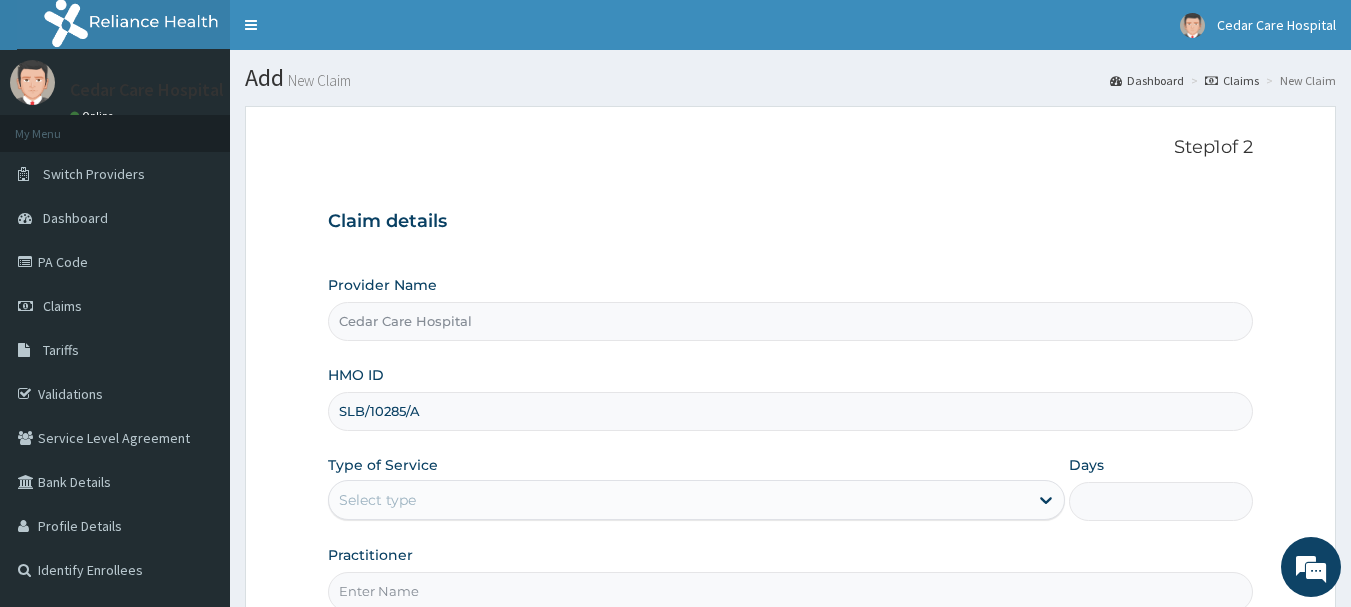 type on "SLB/10285/A" 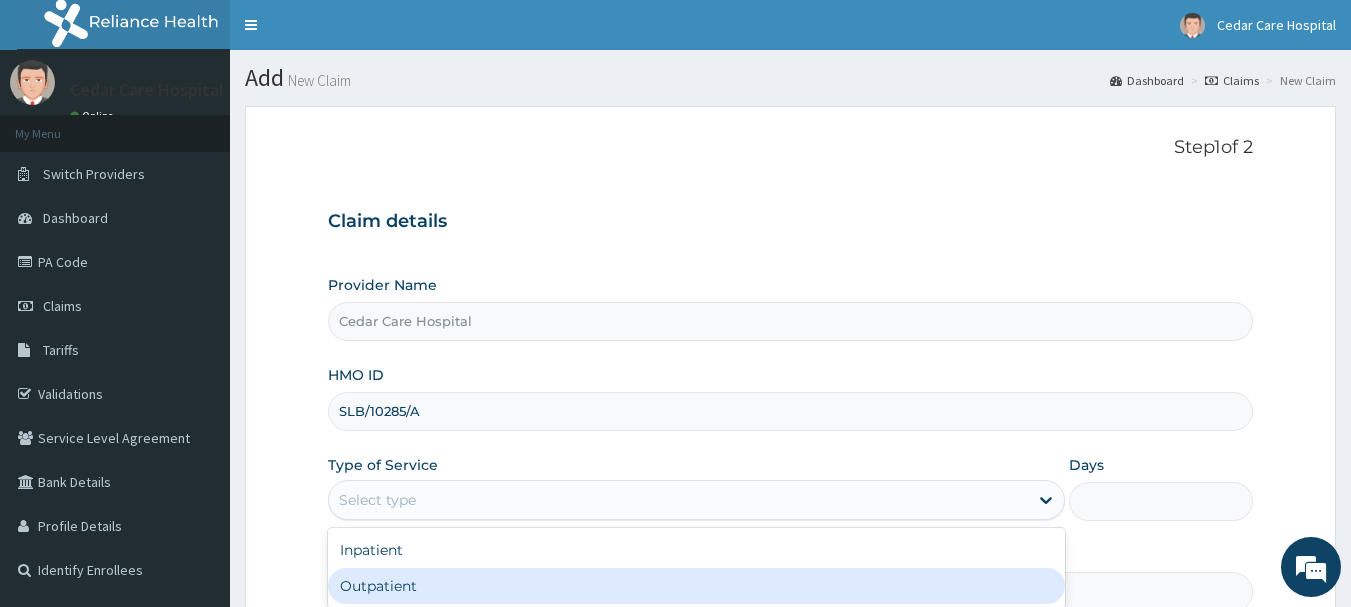 click on "Outpatient" at bounding box center (696, 586) 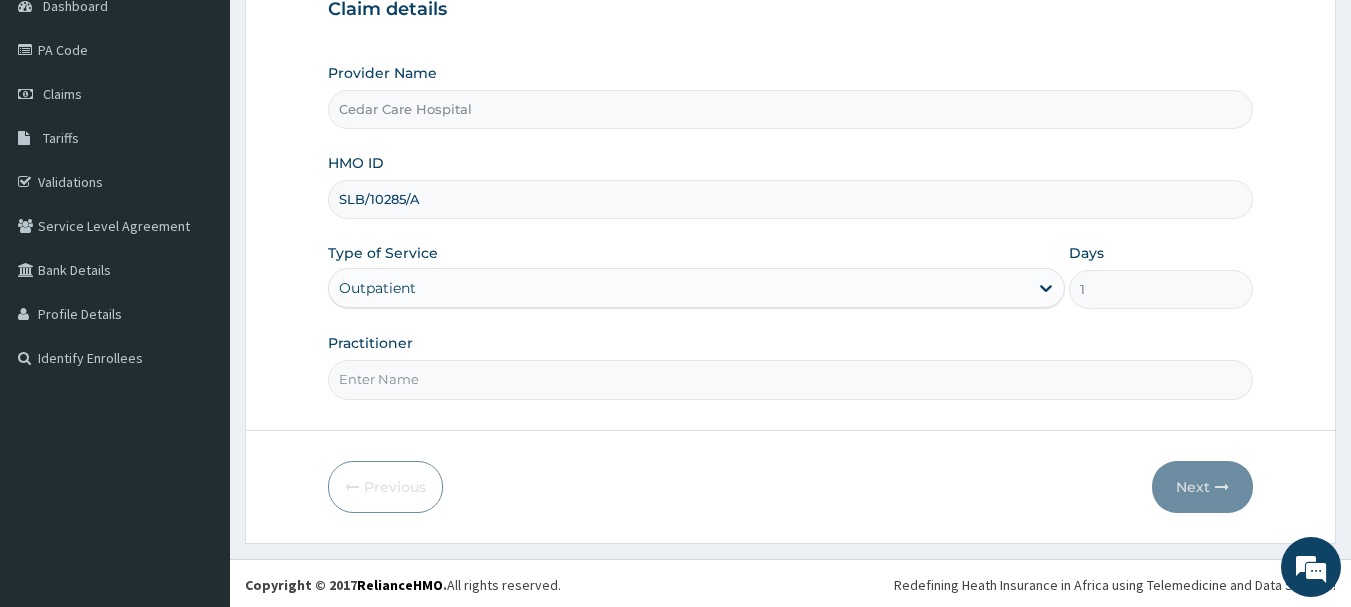 scroll, scrollTop: 215, scrollLeft: 0, axis: vertical 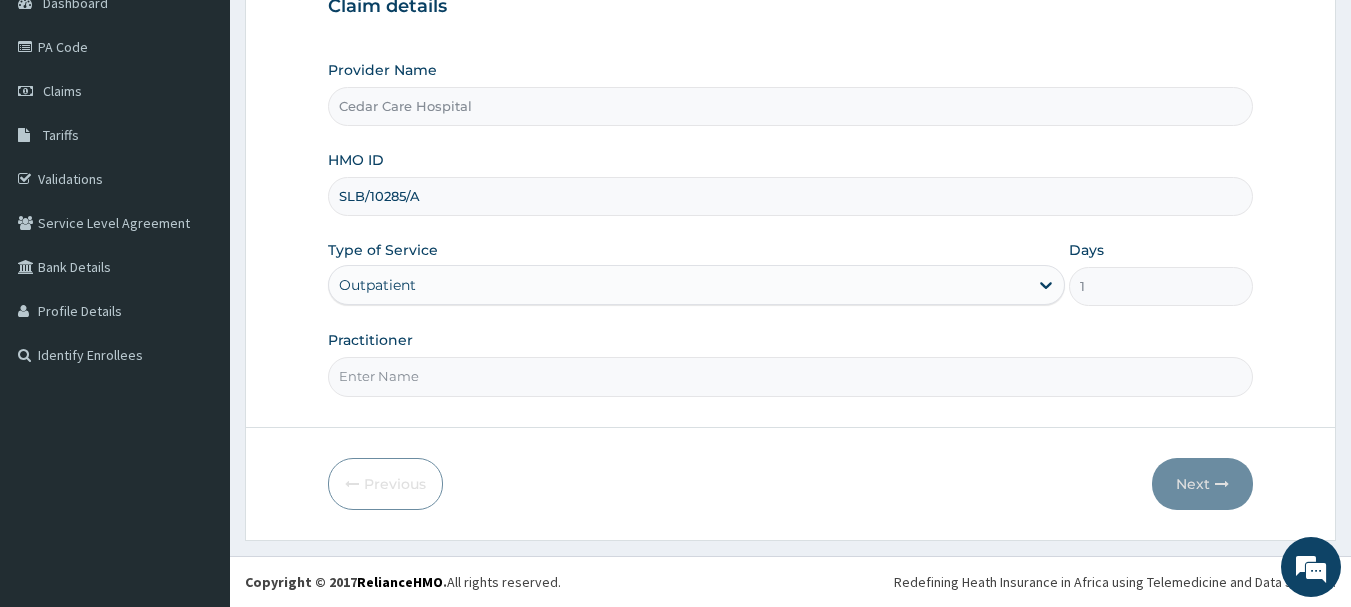 click on "Practitioner" at bounding box center [791, 376] 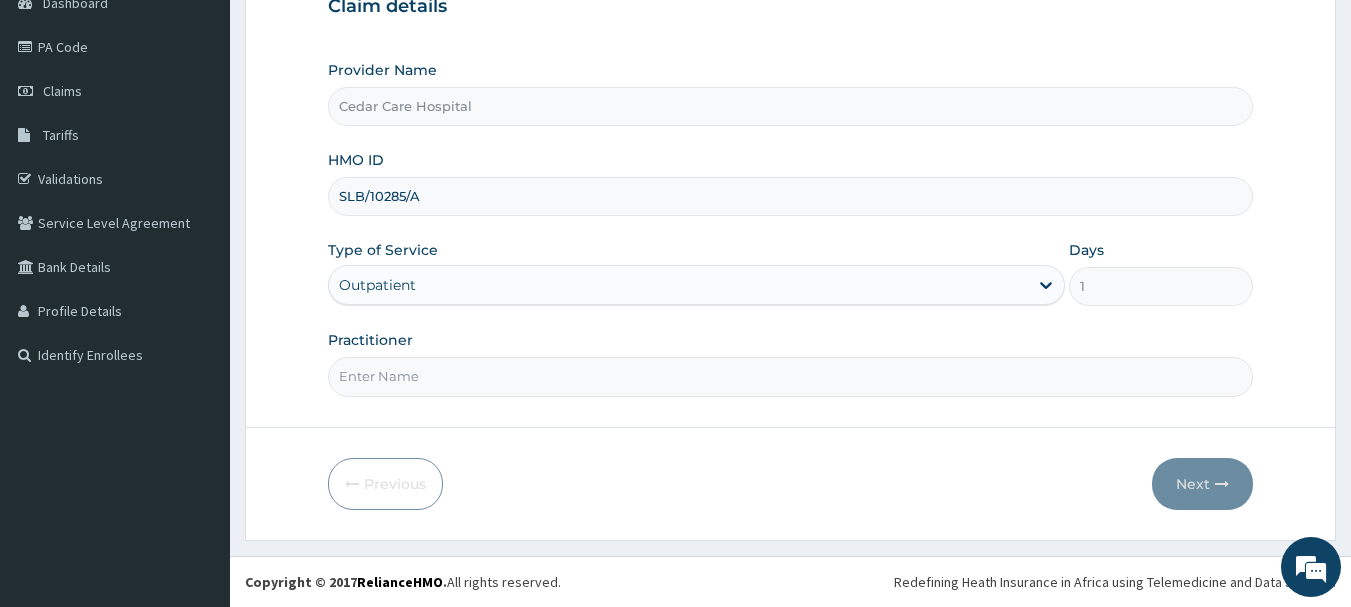 type on "DR MBA" 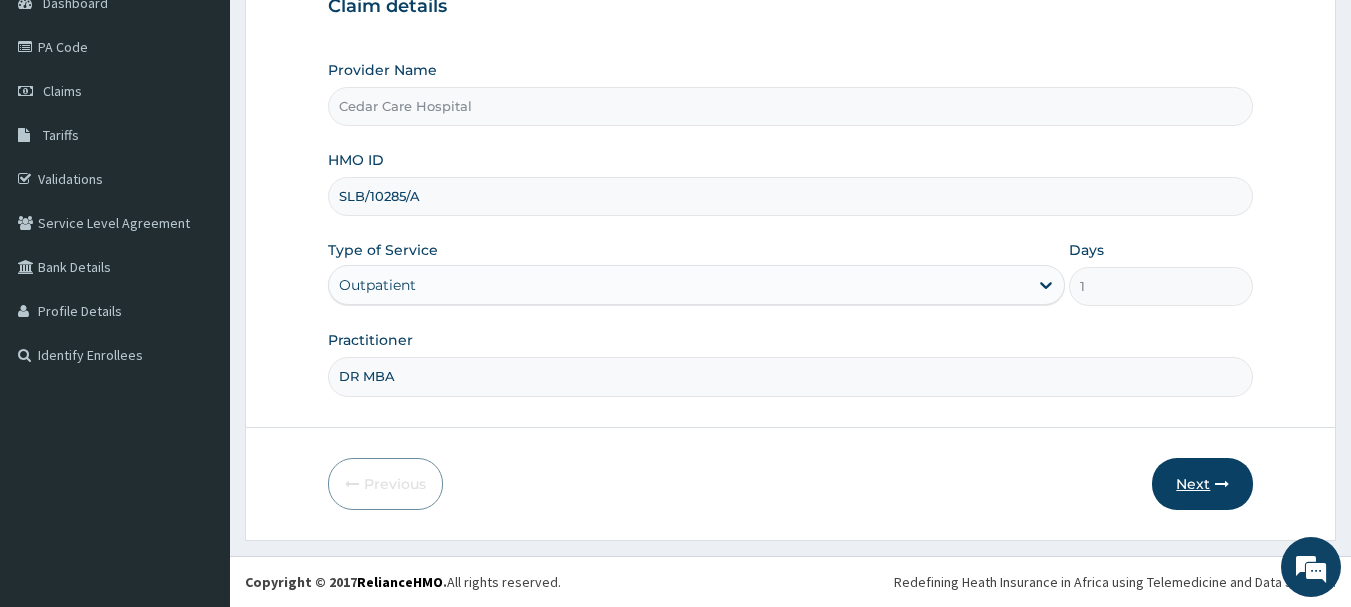 click on "Next" at bounding box center [1202, 484] 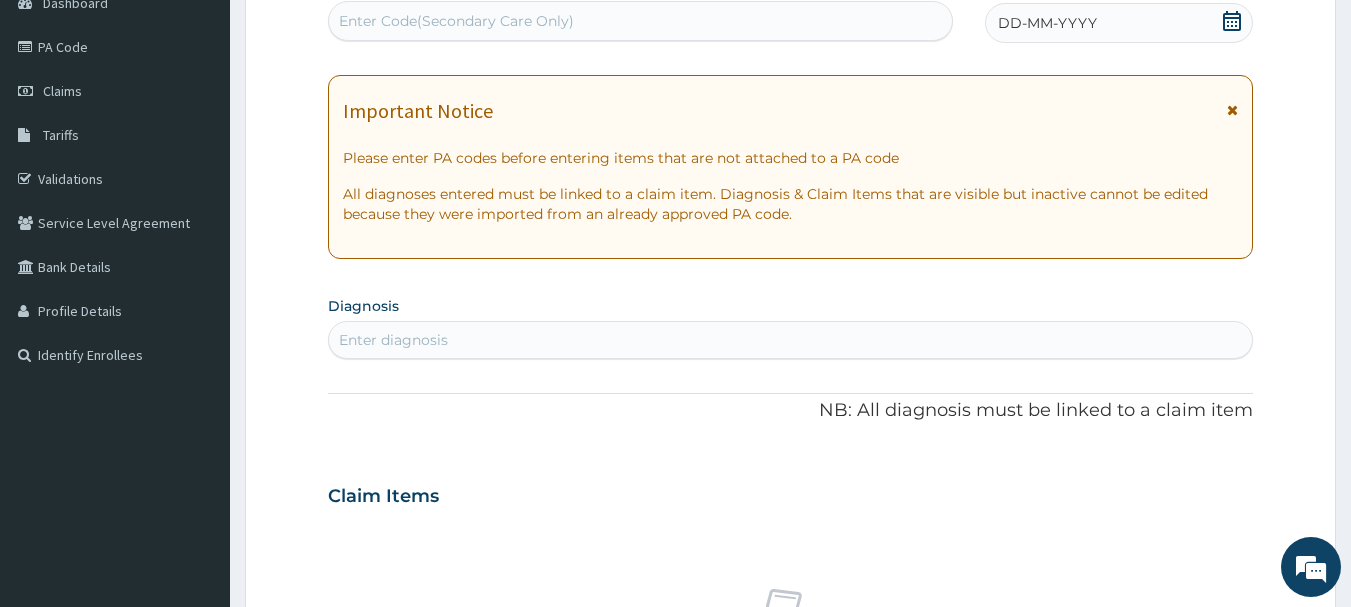 scroll, scrollTop: 0, scrollLeft: 0, axis: both 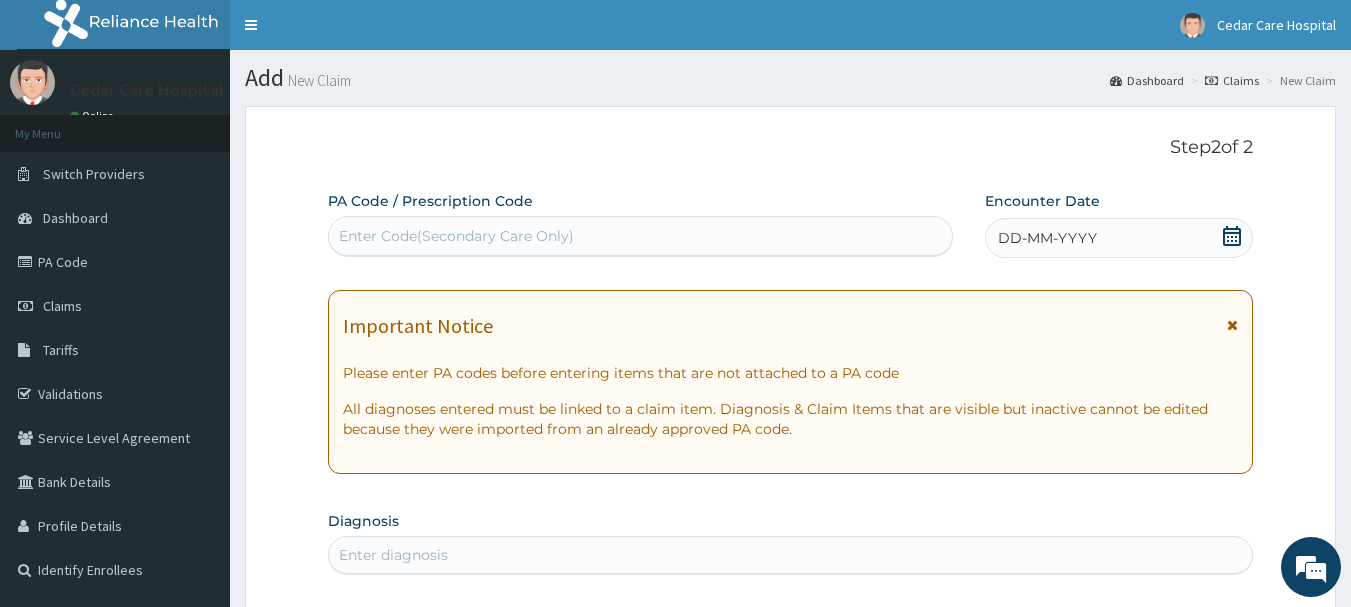 click on "Enter Code(Secondary Care Only)" at bounding box center [641, 236] 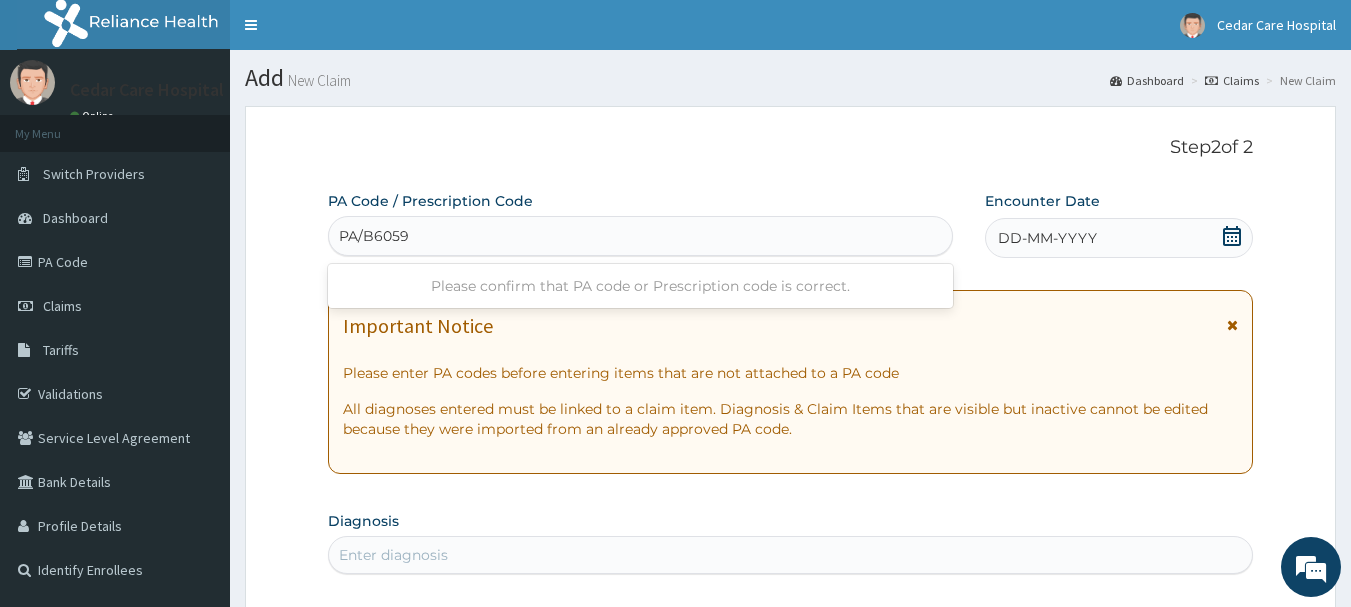 type on "PA/B60591" 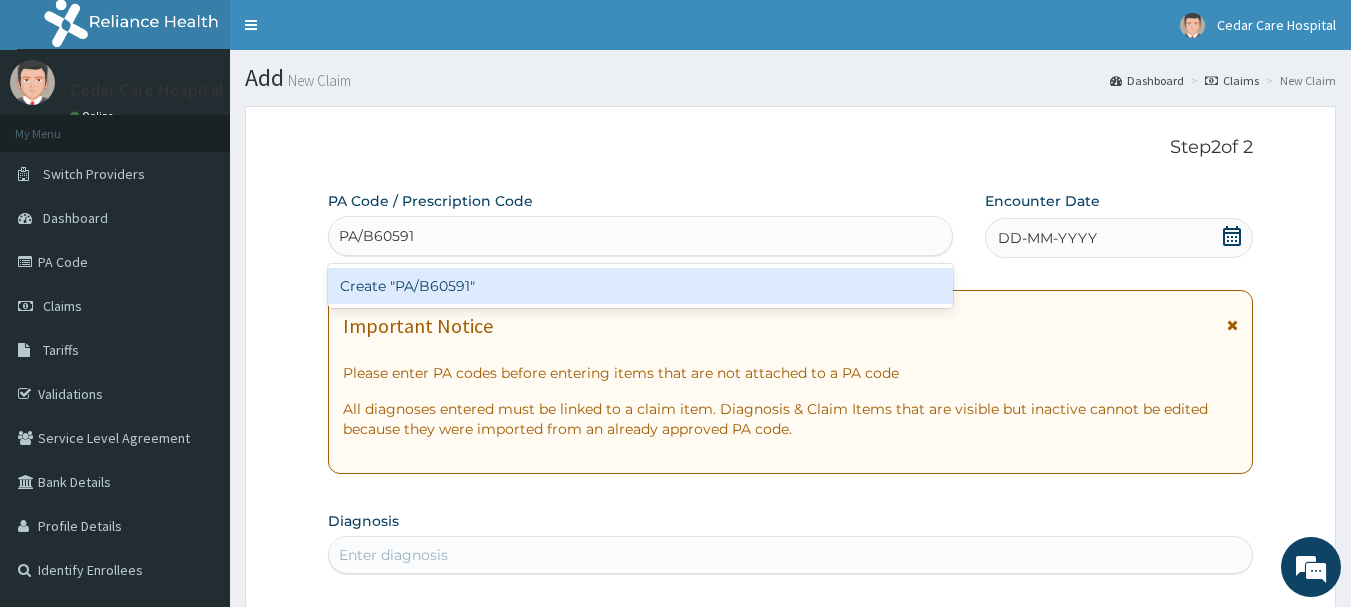 click on "Create "PA/B60591"" at bounding box center [641, 286] 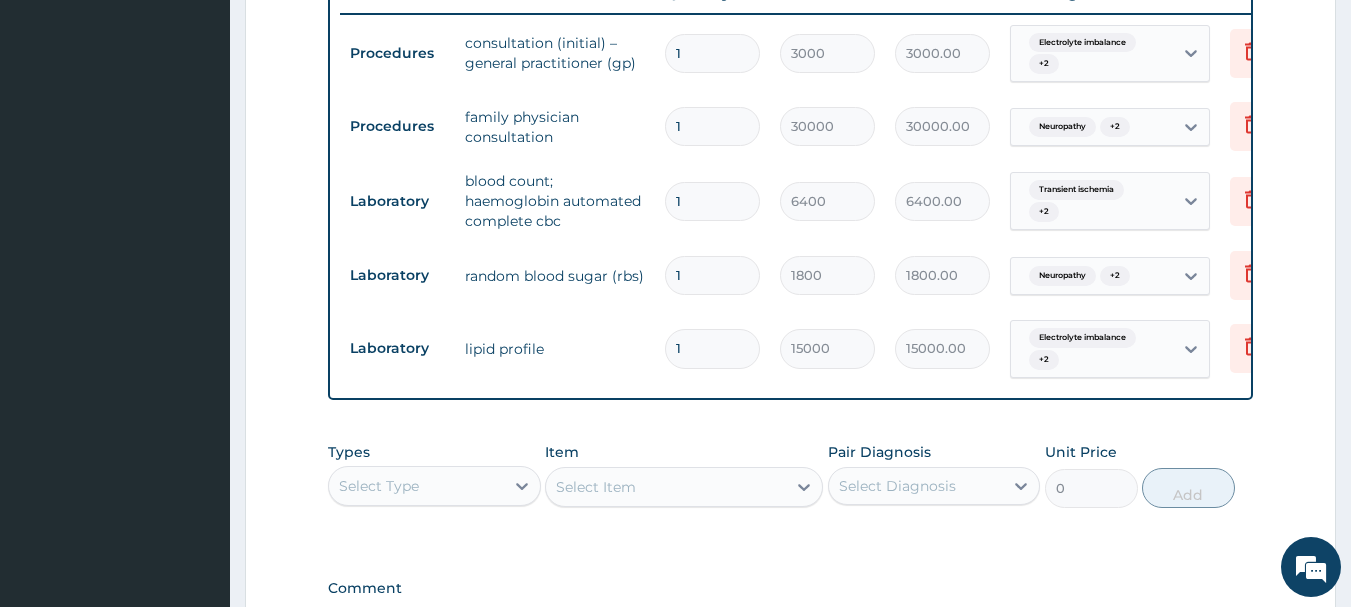 scroll, scrollTop: 828, scrollLeft: 0, axis: vertical 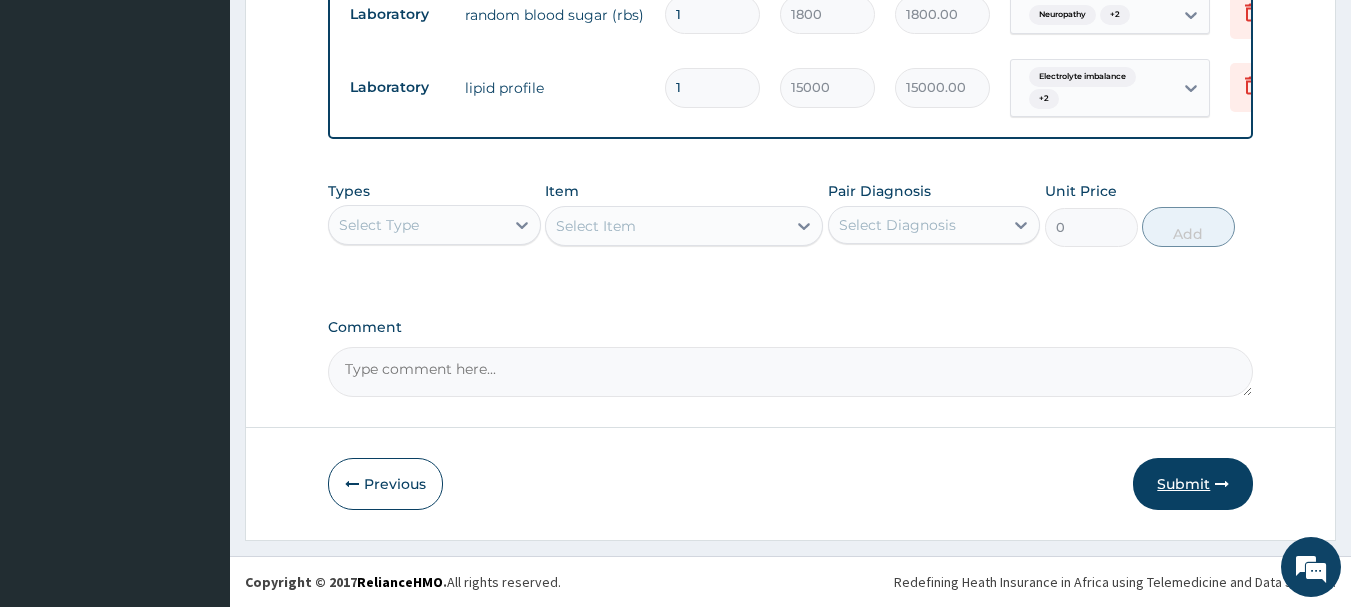 click on "Submit" at bounding box center [1193, 484] 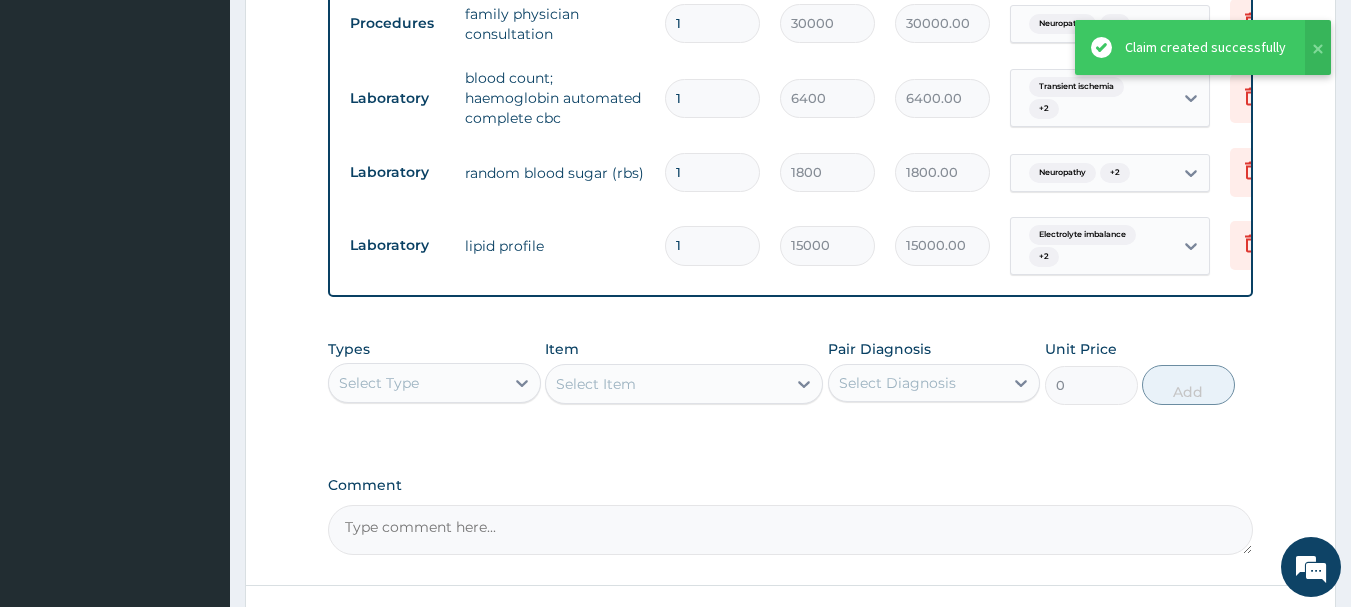 scroll, scrollTop: 859, scrollLeft: 0, axis: vertical 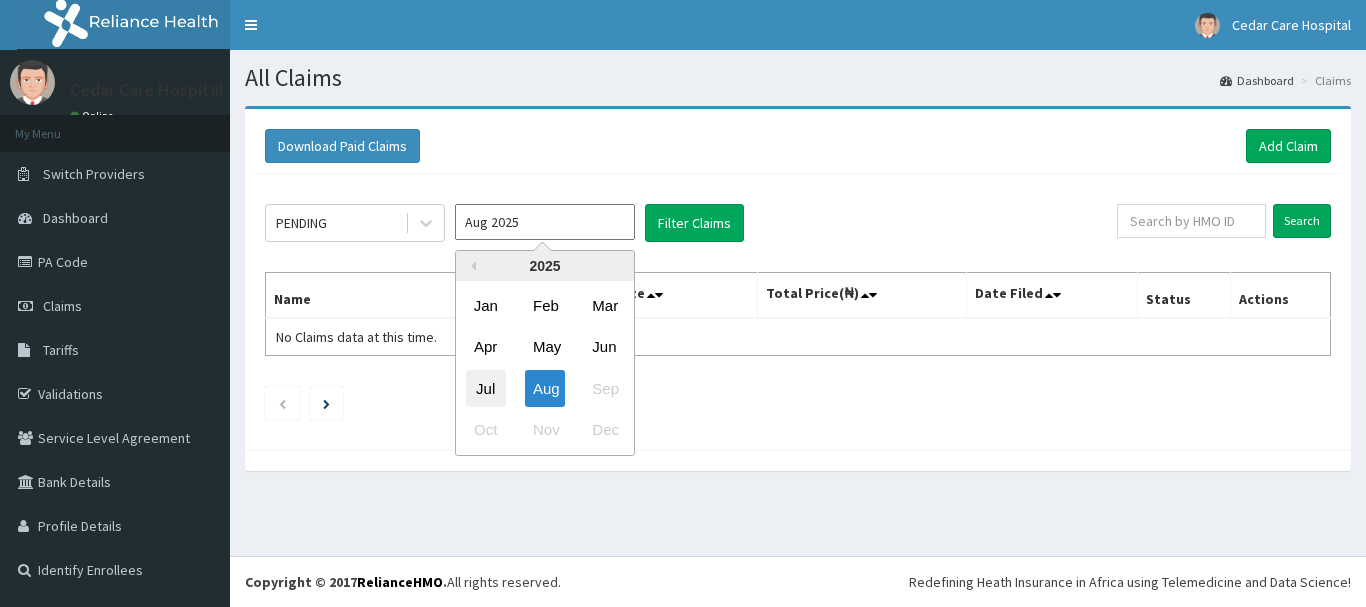 click on "Jul" at bounding box center (486, 388) 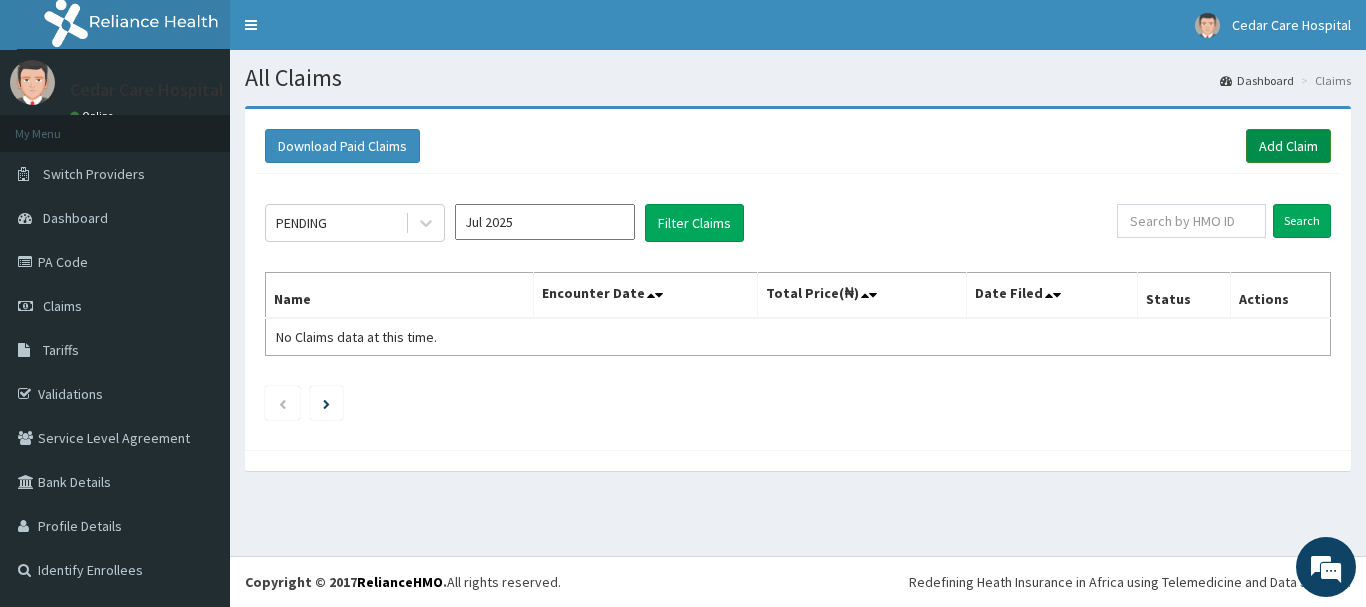 click on "Add Claim" at bounding box center [1288, 146] 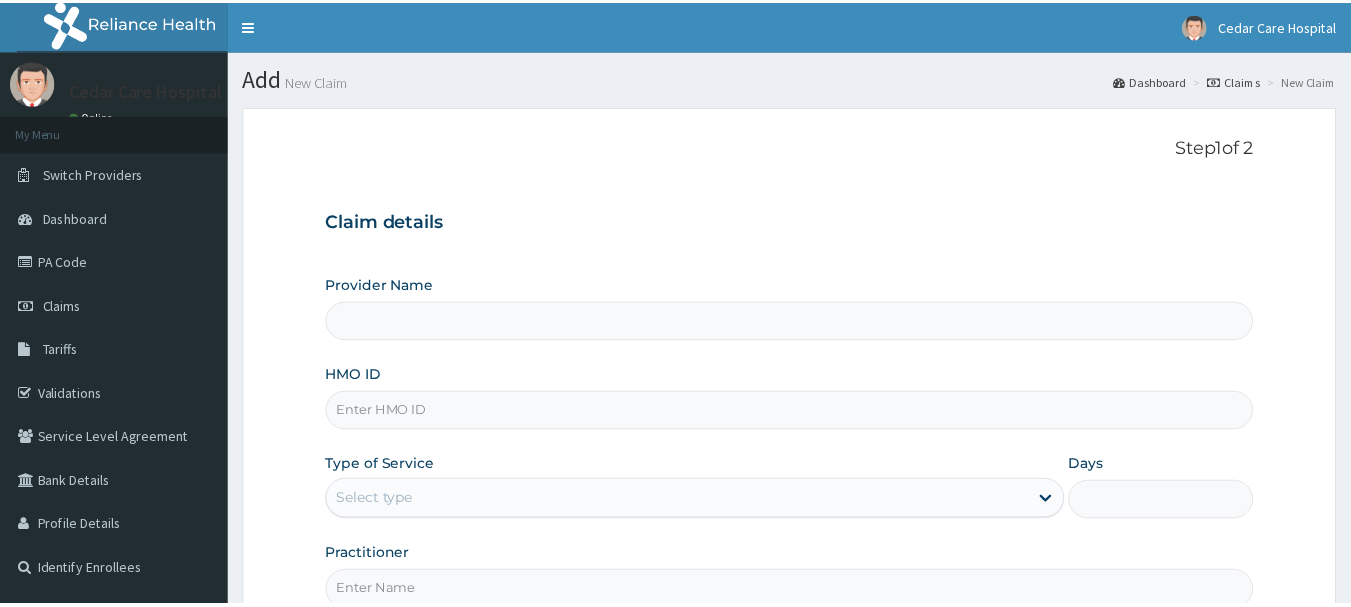 scroll, scrollTop: 0, scrollLeft: 0, axis: both 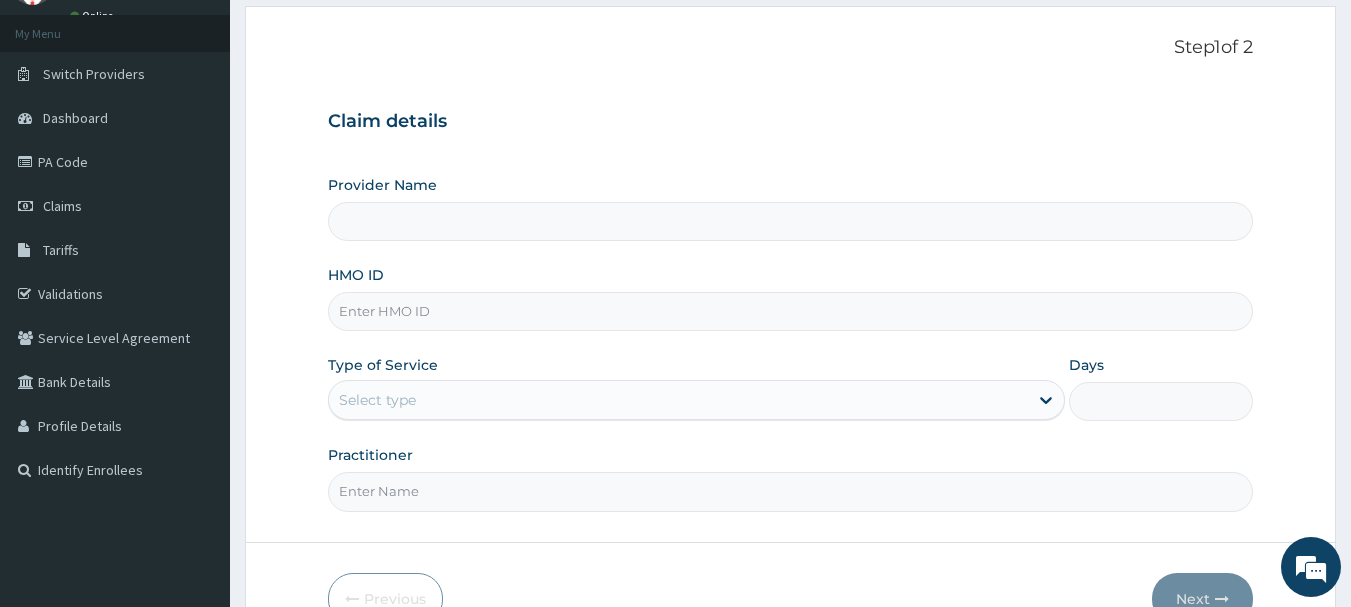 type on "Cedar Care Hospital" 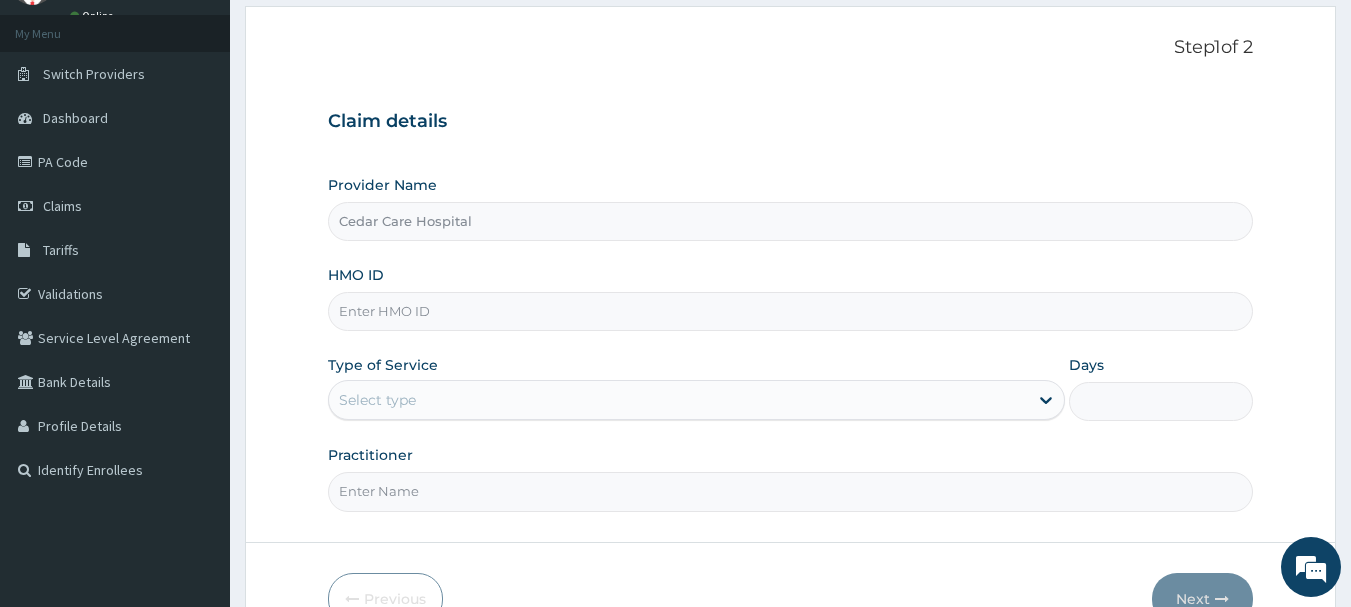 click on "HMO ID" at bounding box center (791, 311) 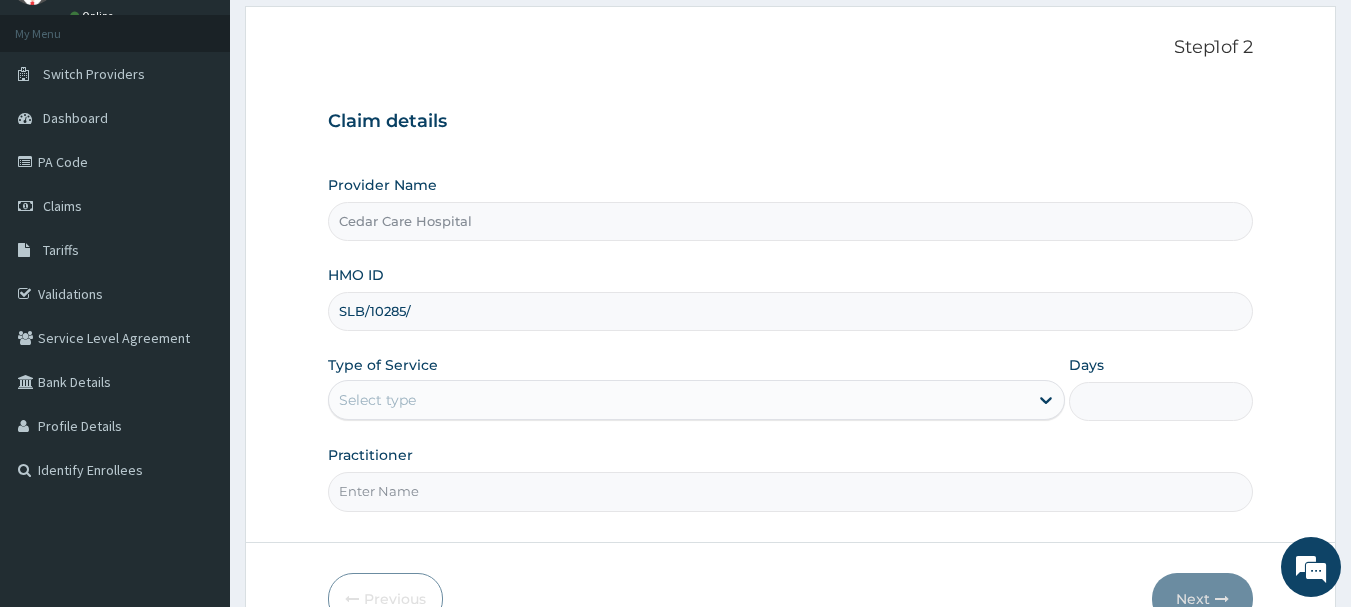 scroll, scrollTop: 0, scrollLeft: 0, axis: both 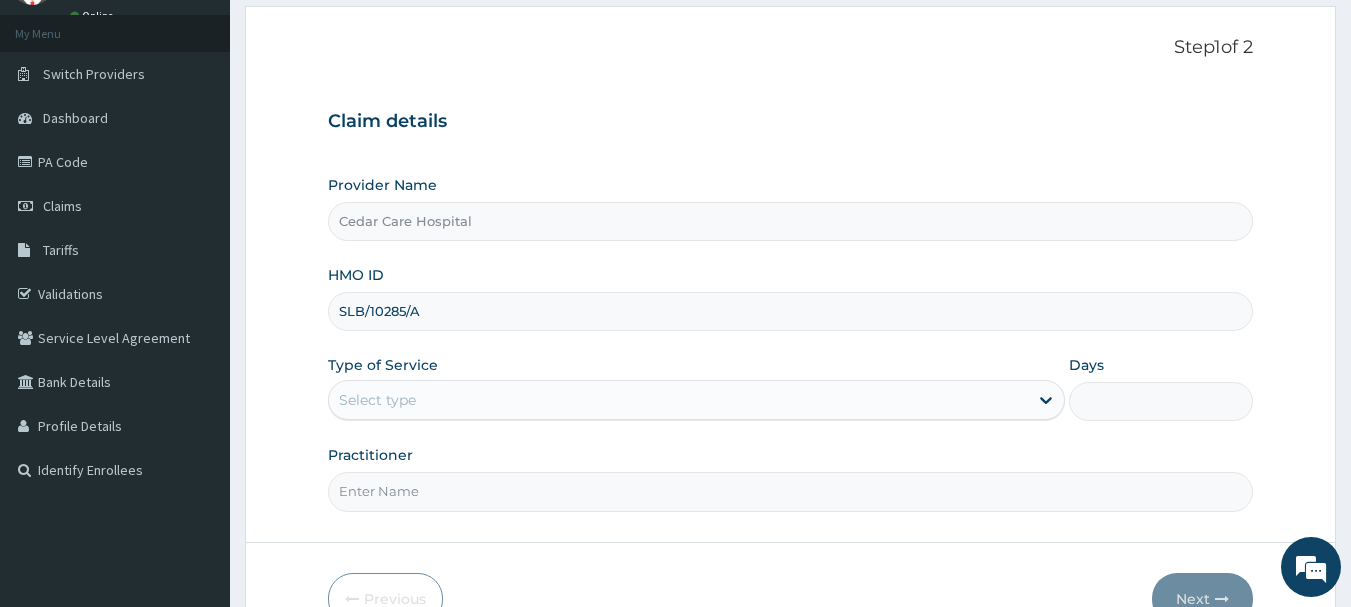 type on "SLB/10285/A" 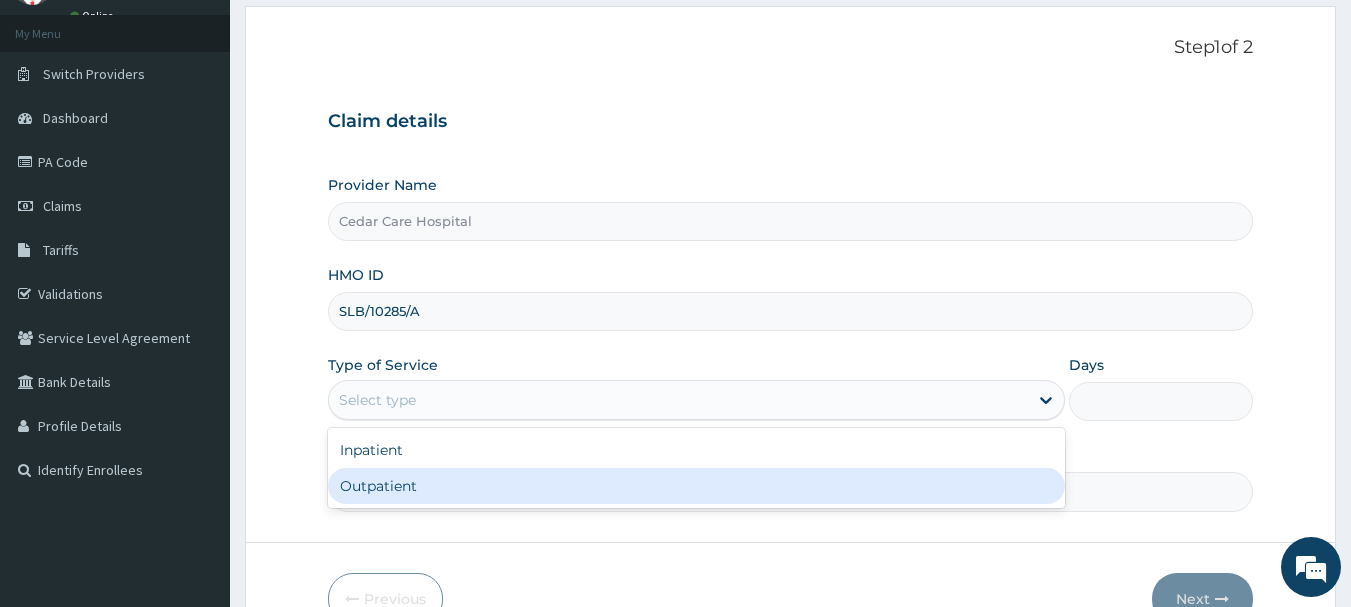 click on "Outpatient" at bounding box center (696, 486) 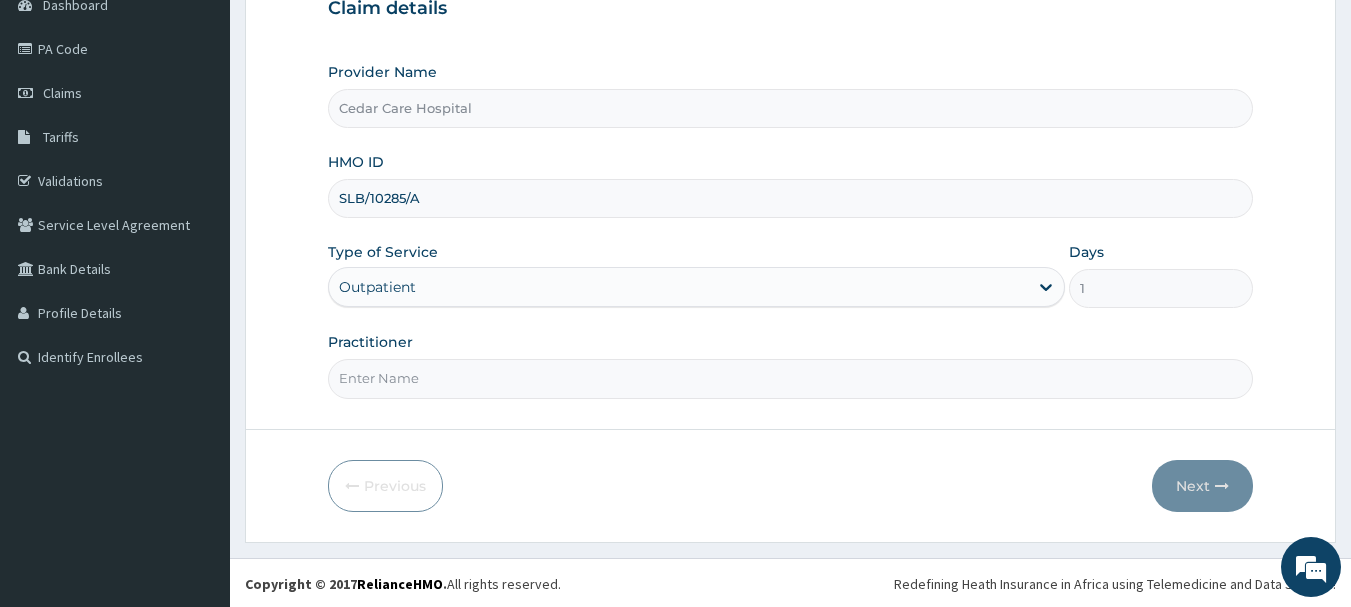 scroll, scrollTop: 215, scrollLeft: 0, axis: vertical 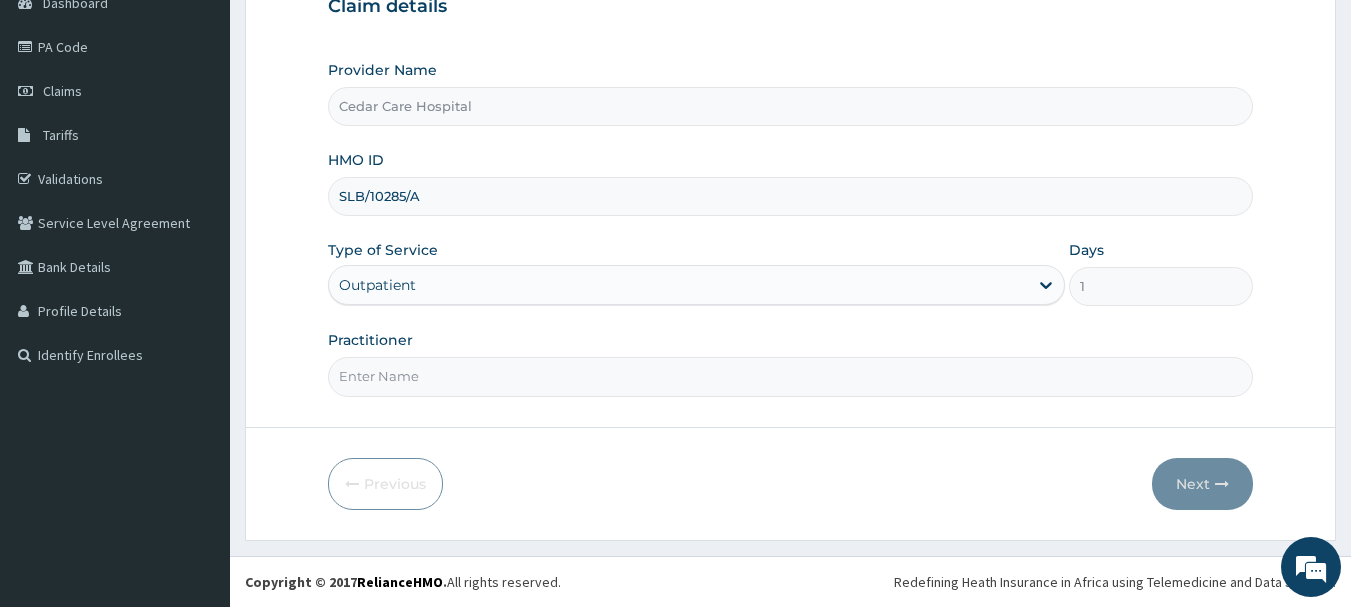 click on "Practitioner" at bounding box center (791, 376) 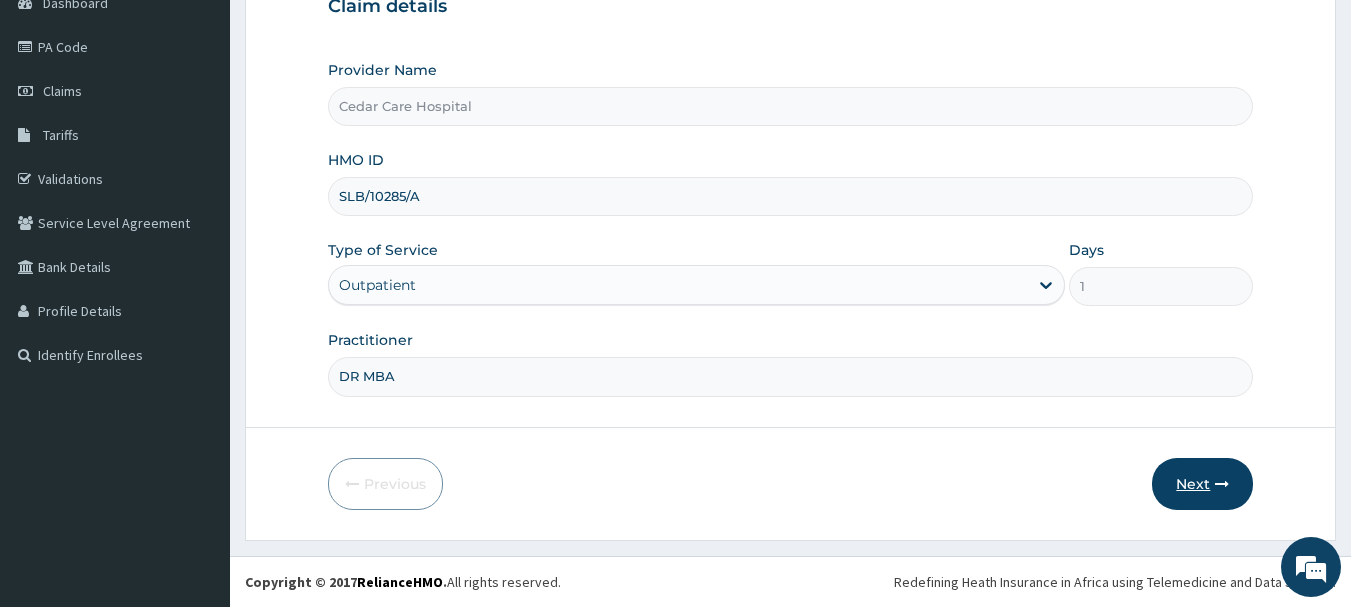 click on "Next" at bounding box center (1202, 484) 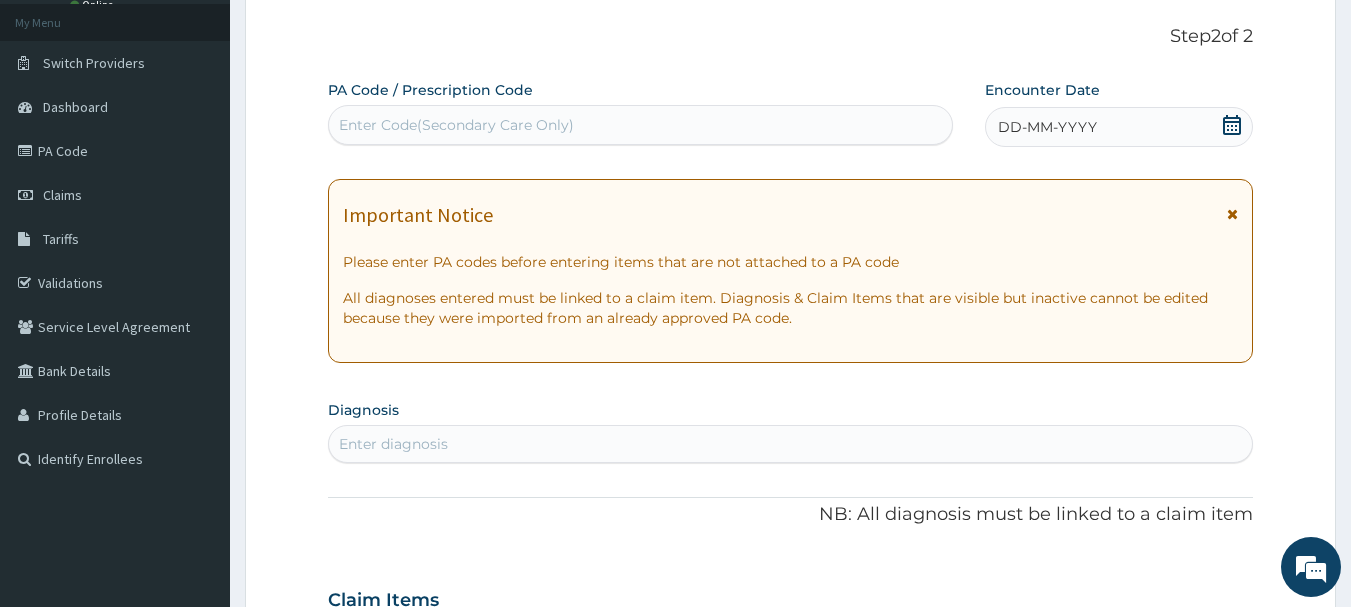 scroll, scrollTop: 15, scrollLeft: 0, axis: vertical 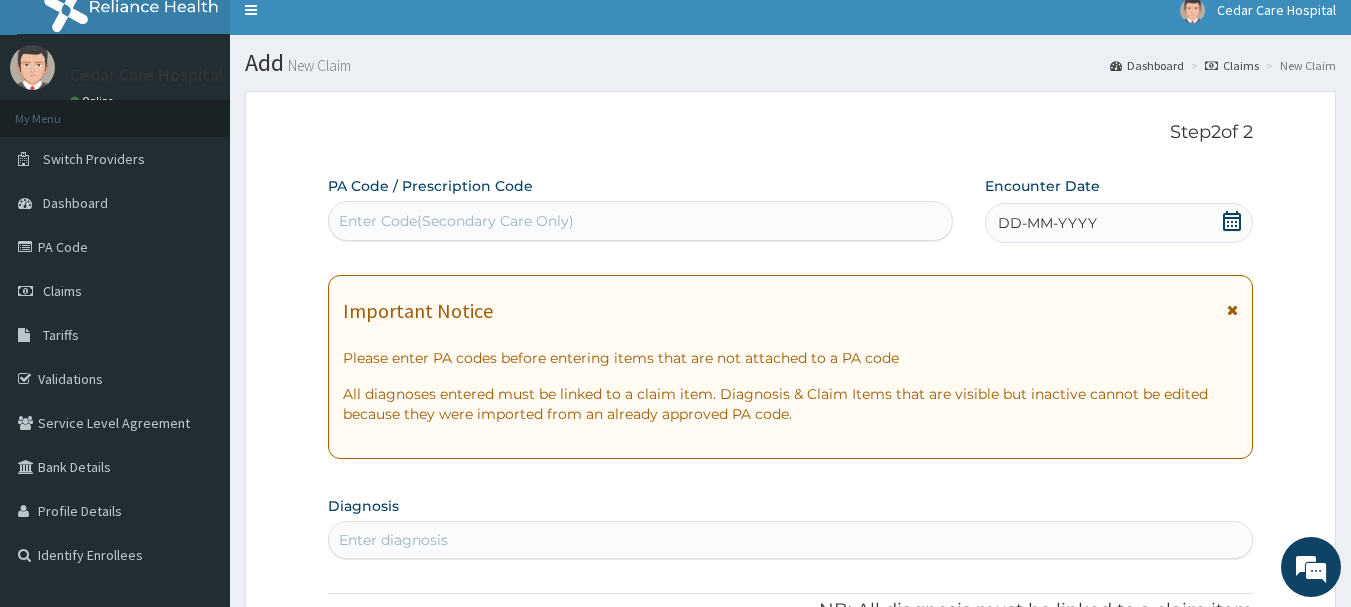click on "Enter Code(Secondary Care Only)" at bounding box center (456, 221) 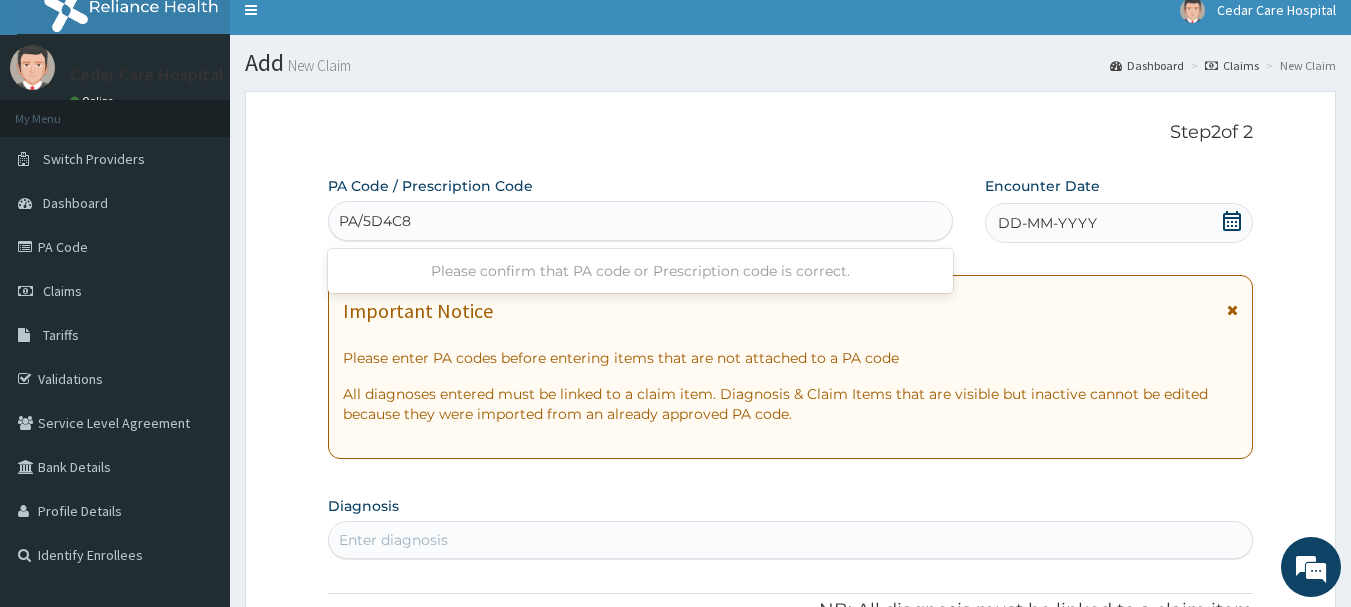 type on "PA/5D4C88" 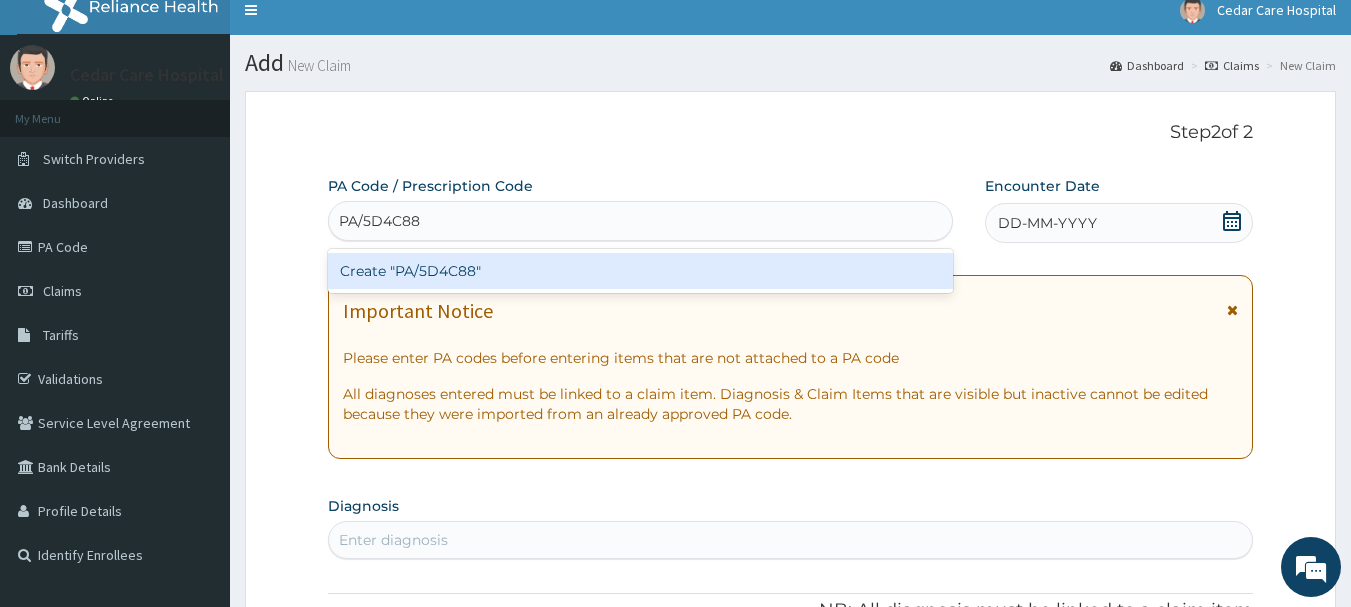 click on "Create "PA/5D4C88"" at bounding box center (641, 271) 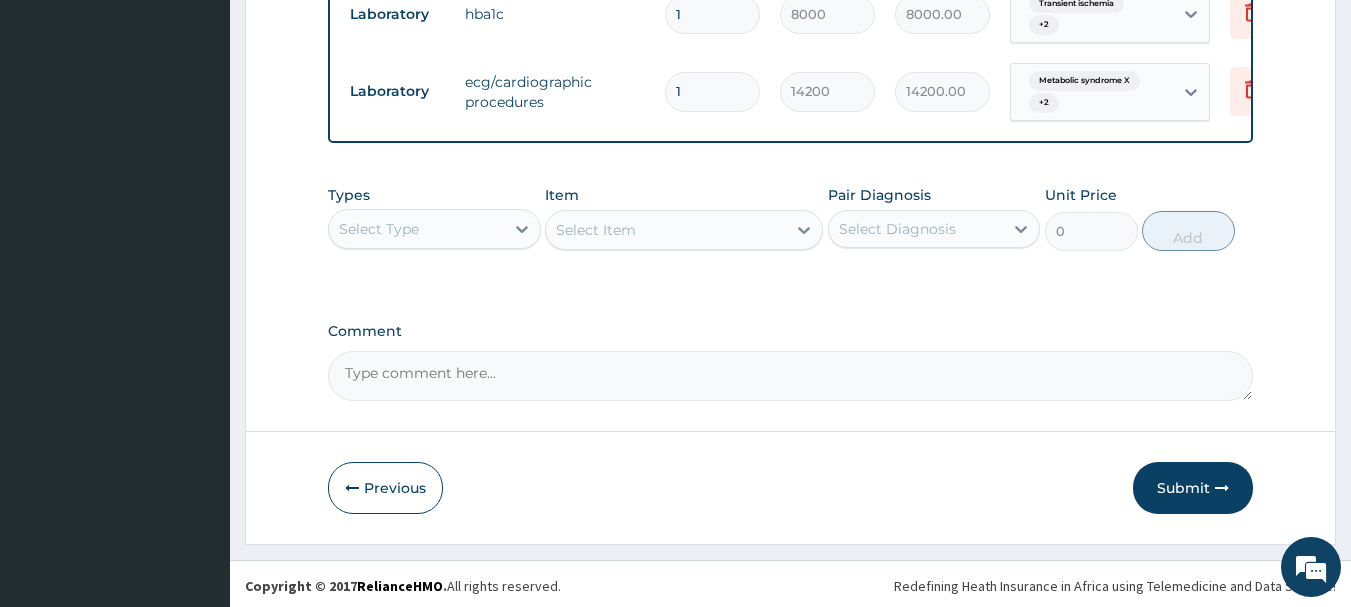 scroll, scrollTop: 841, scrollLeft: 0, axis: vertical 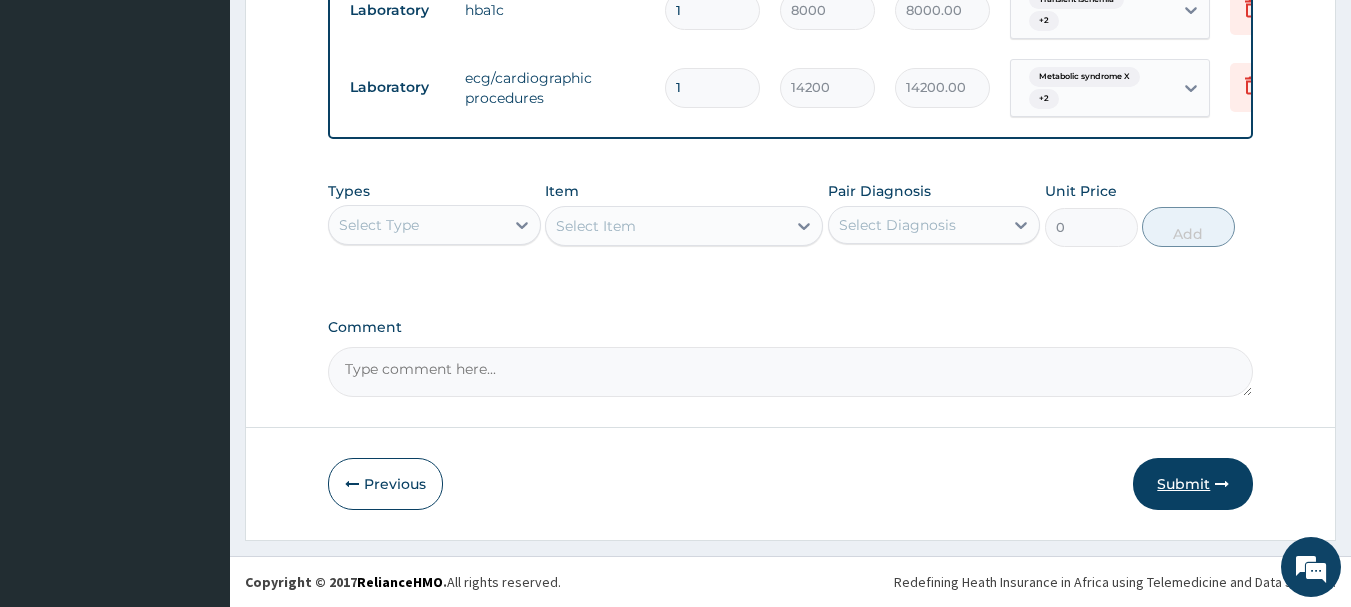 click on "Submit" at bounding box center [1193, 484] 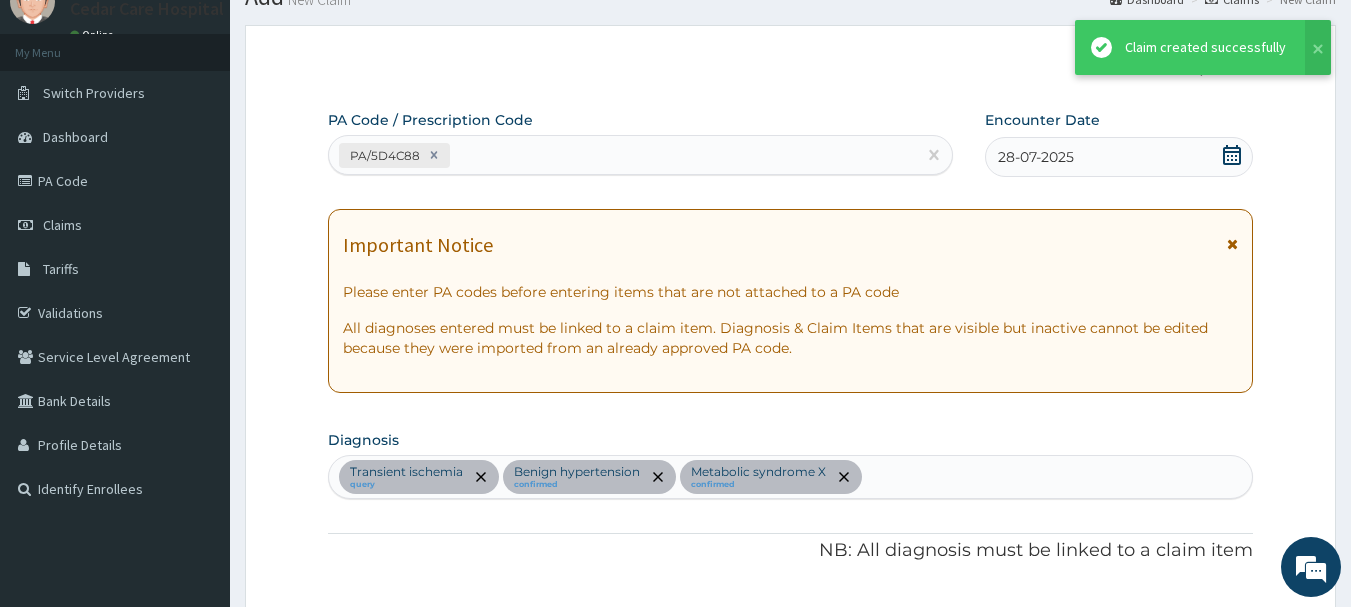 scroll, scrollTop: 841, scrollLeft: 0, axis: vertical 